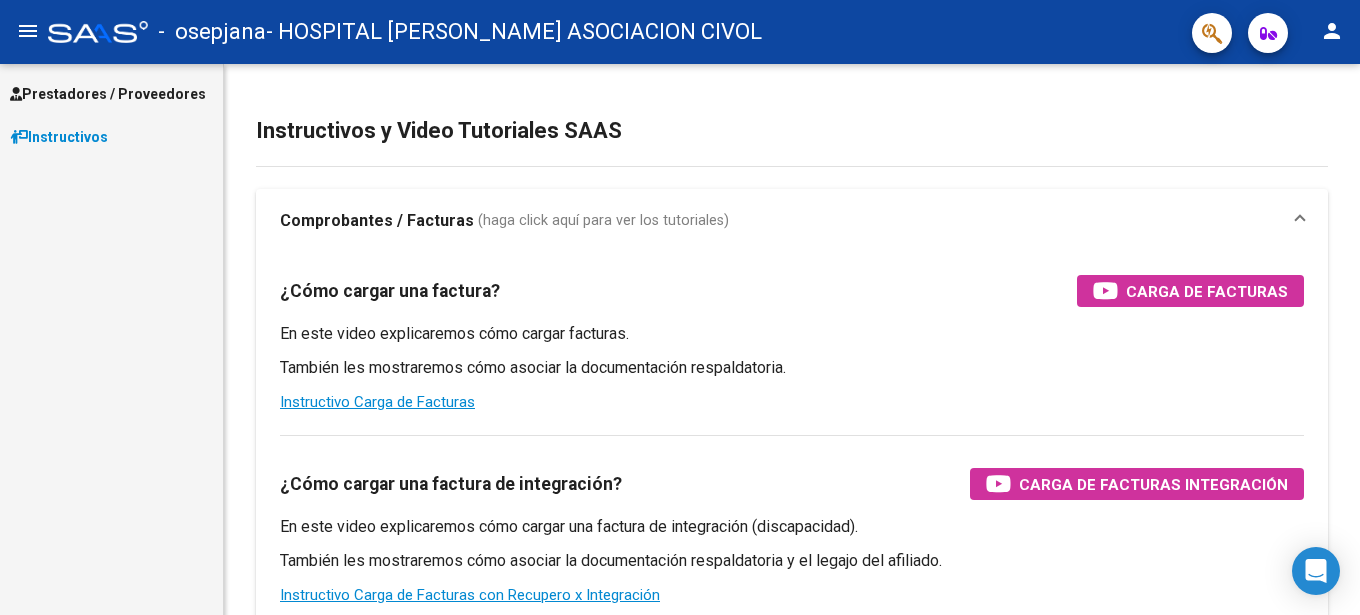 scroll, scrollTop: 0, scrollLeft: 0, axis: both 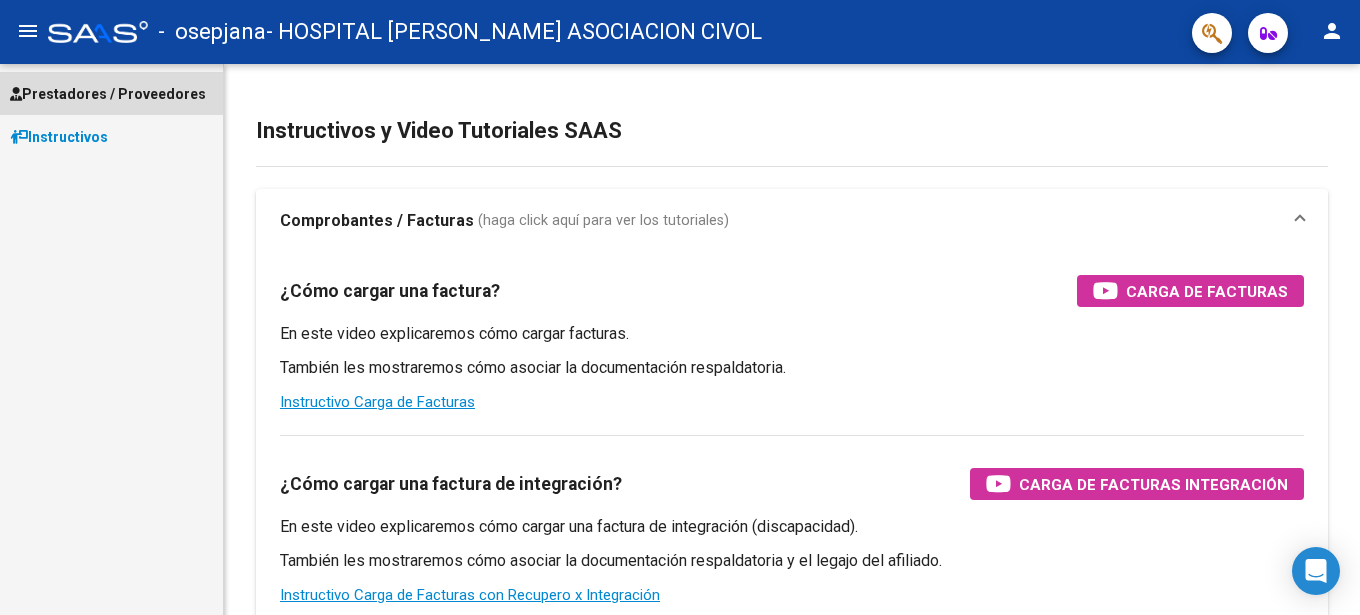 click on "Prestadores / Proveedores" at bounding box center (108, 94) 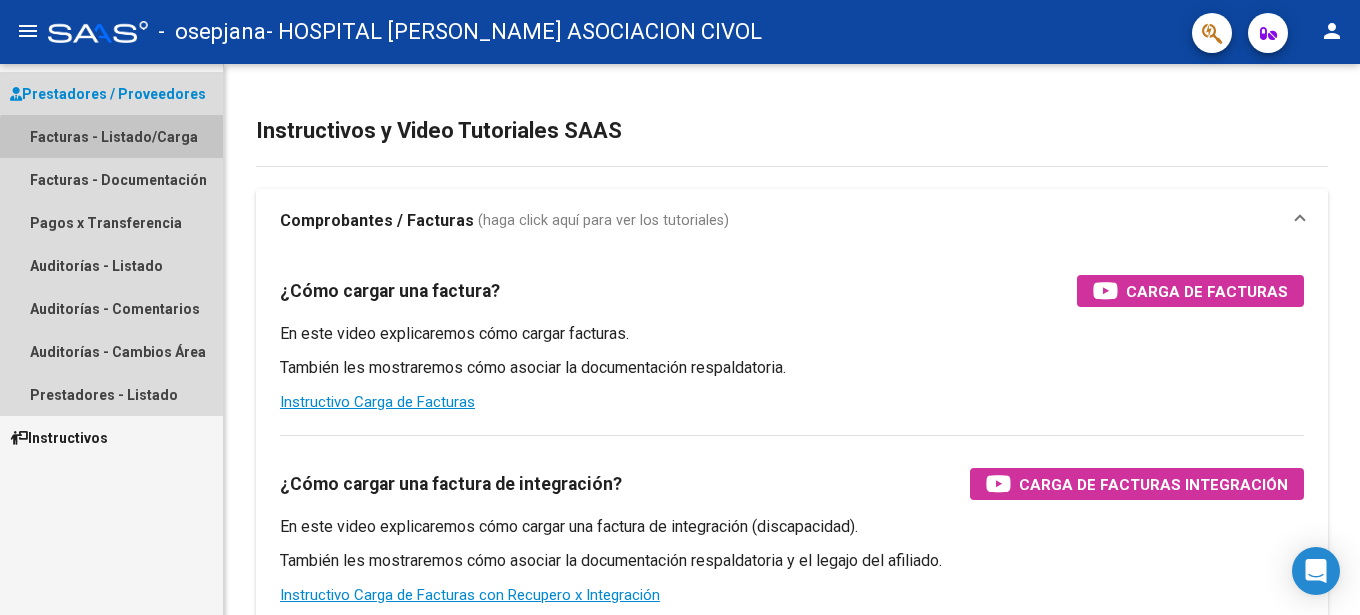 click on "Facturas - Listado/Carga" at bounding box center [111, 136] 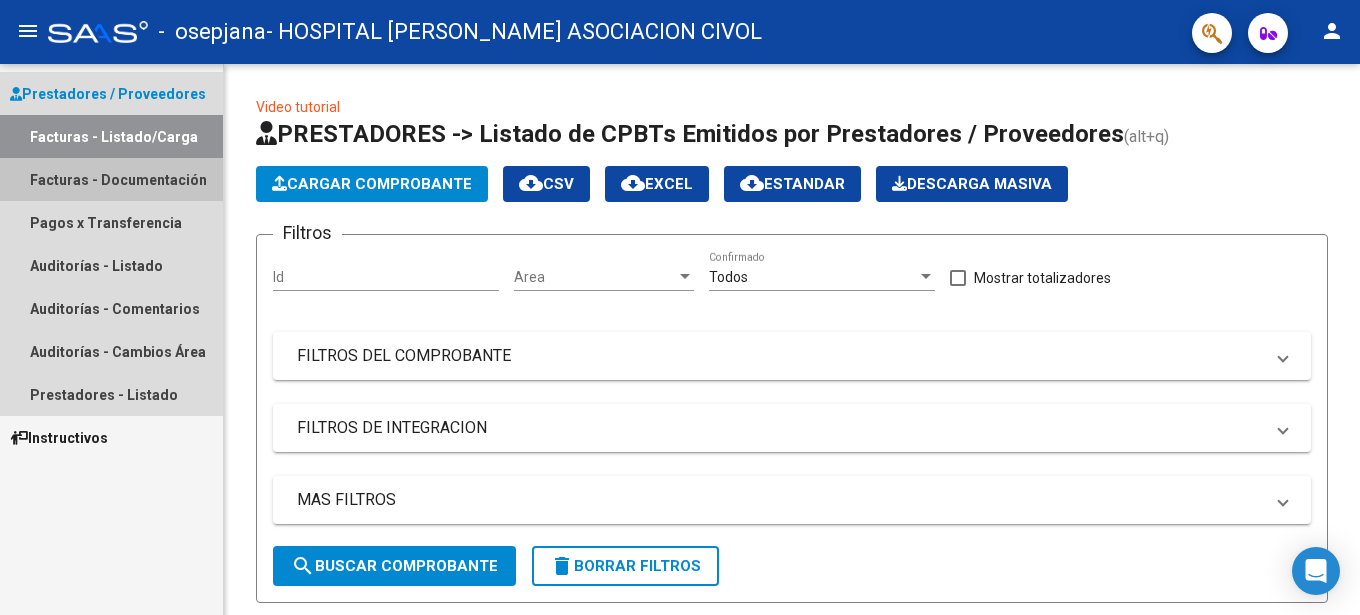 click on "Facturas - Documentación" at bounding box center (111, 179) 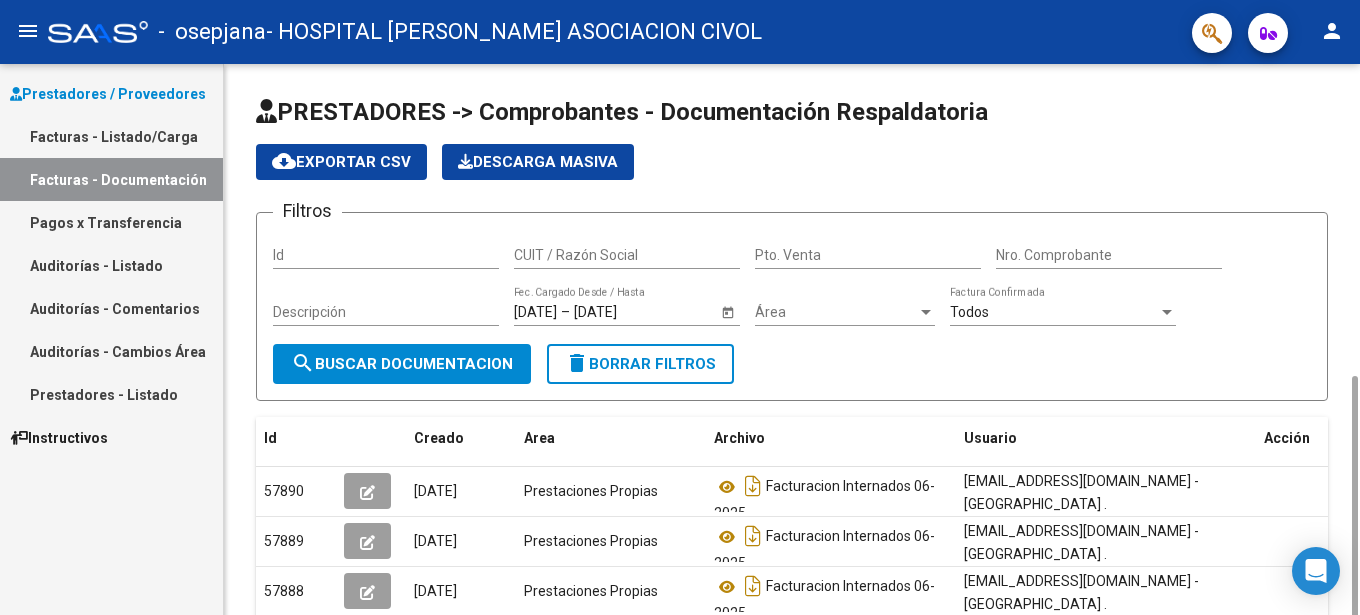 scroll, scrollTop: 204, scrollLeft: 0, axis: vertical 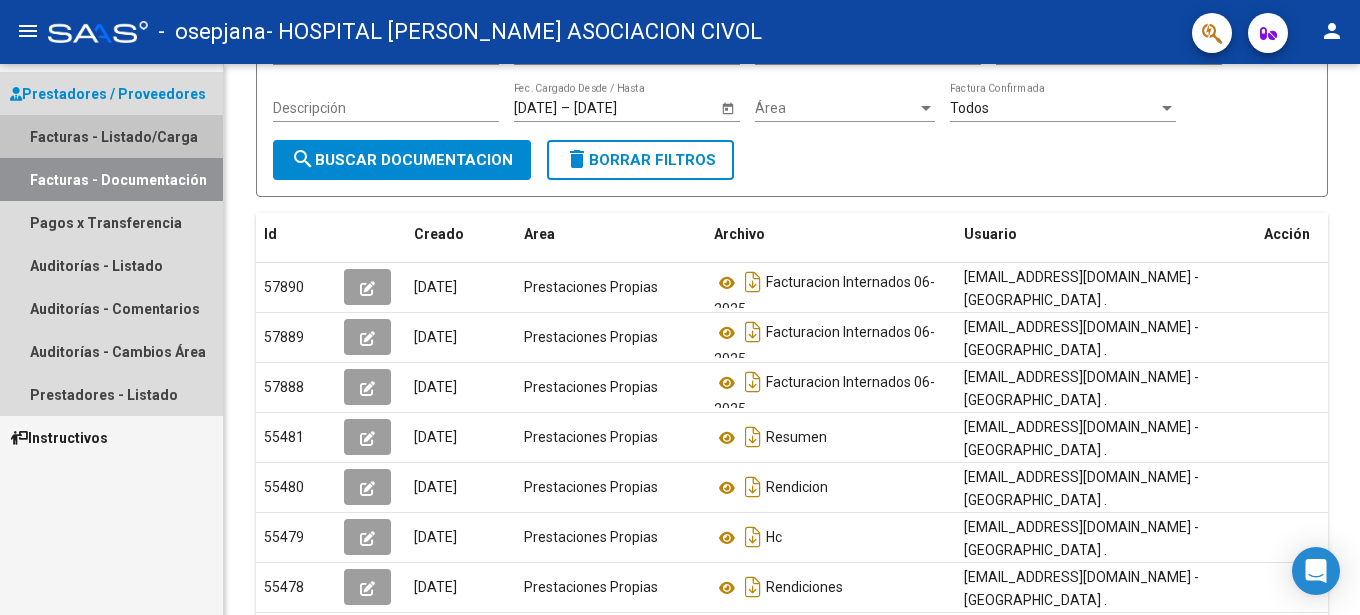 click on "Facturas - Listado/Carga" at bounding box center (111, 136) 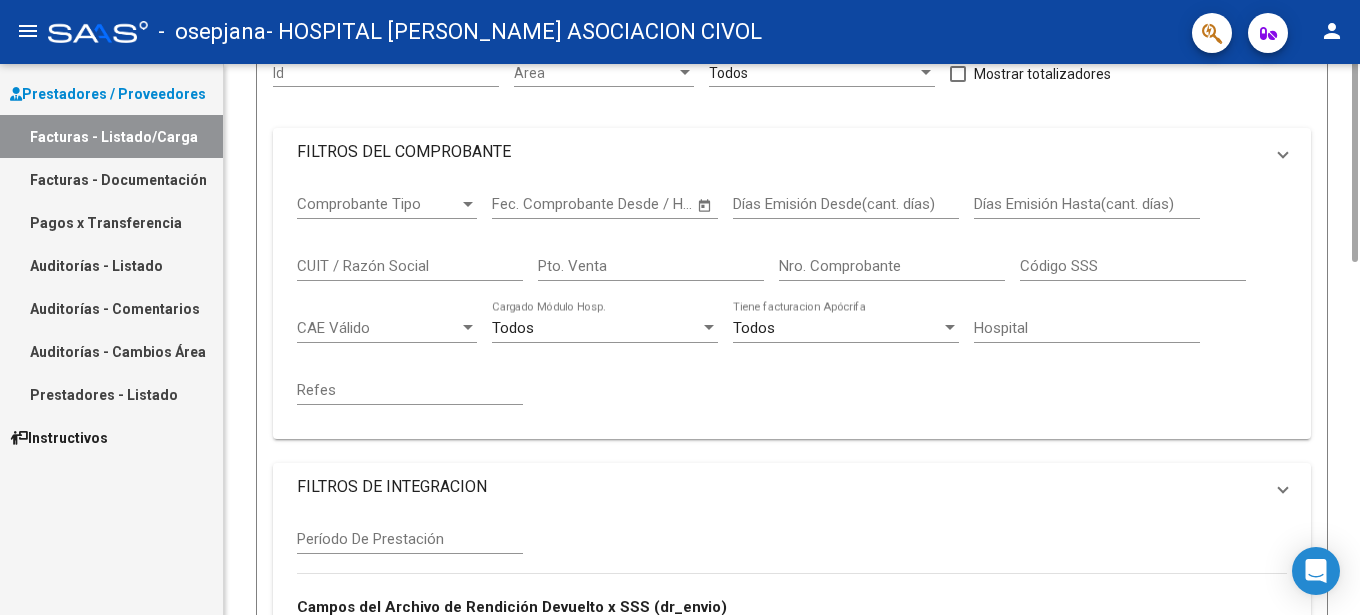 click on "Cargar Comprobante" 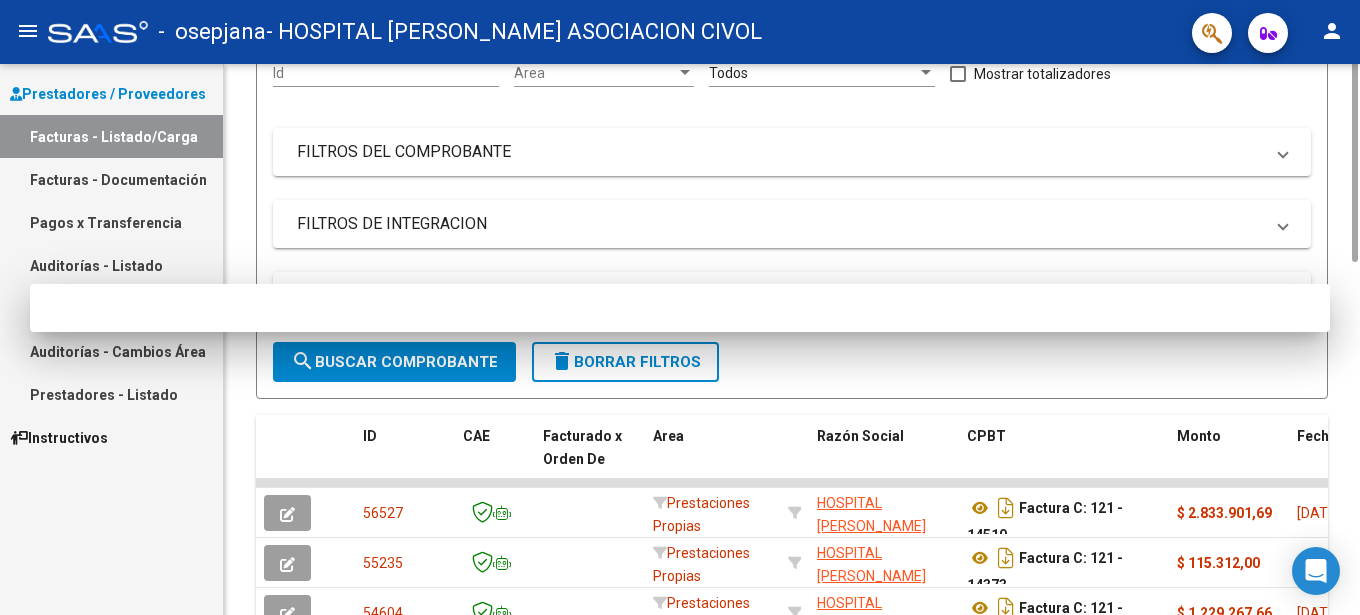 scroll, scrollTop: 0, scrollLeft: 0, axis: both 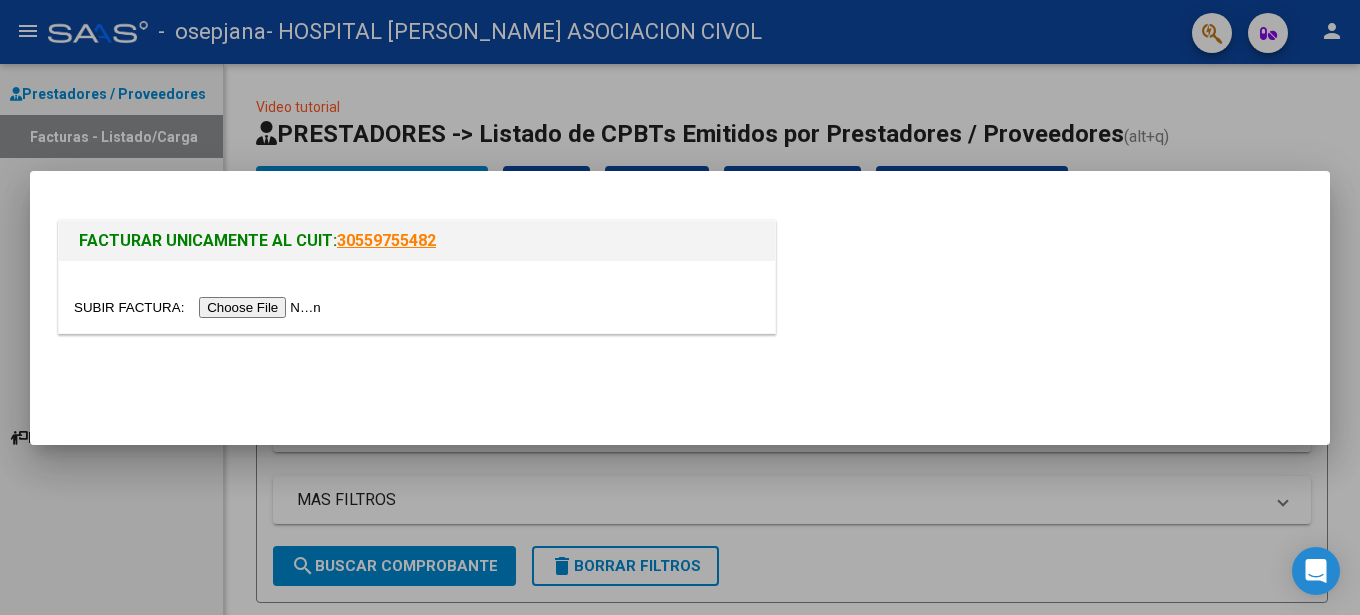 click at bounding box center (200, 307) 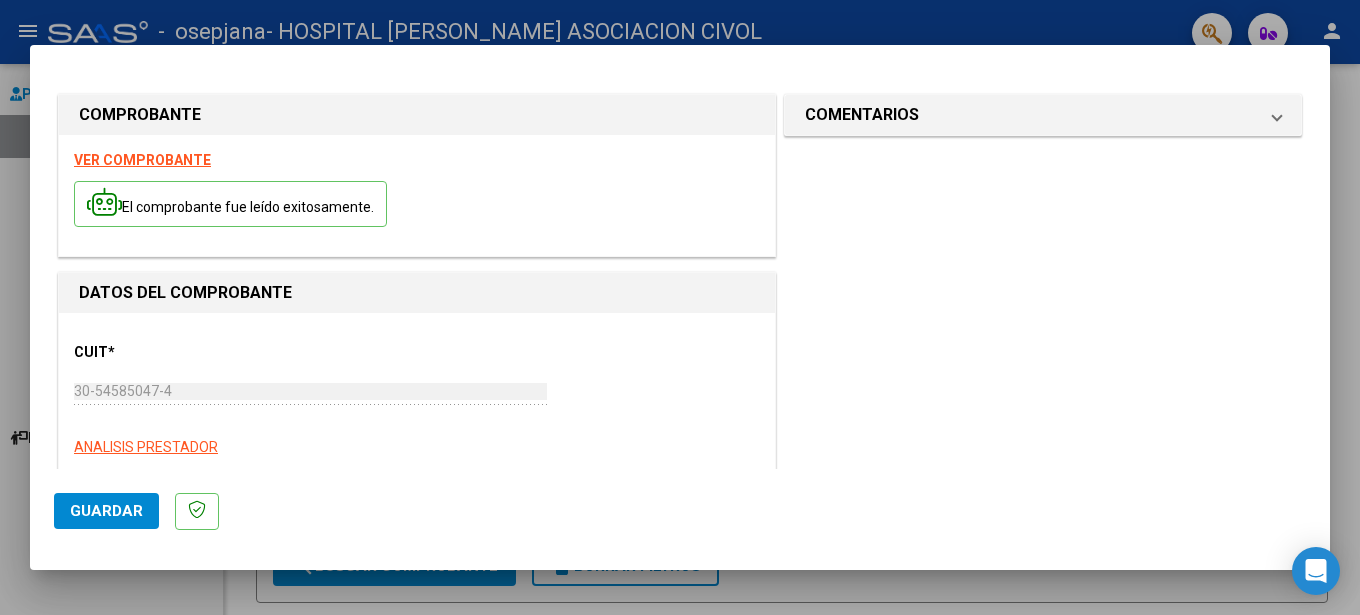 click on "Guardar" 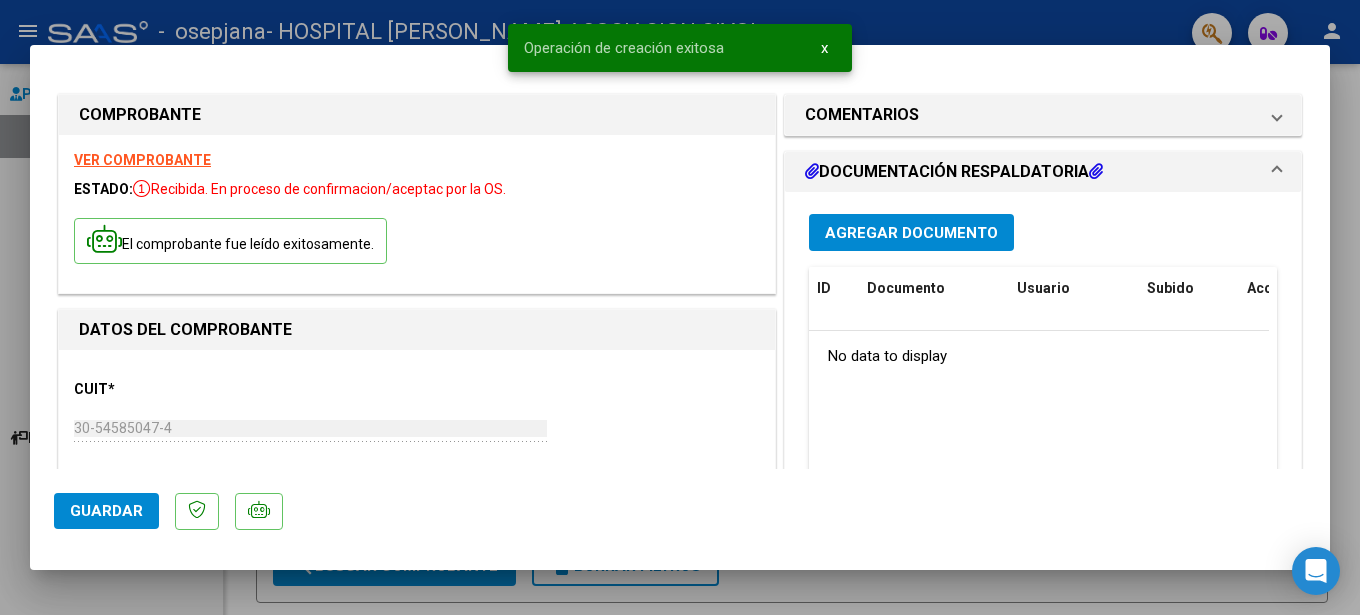 click on "Agregar Documento" at bounding box center (911, 233) 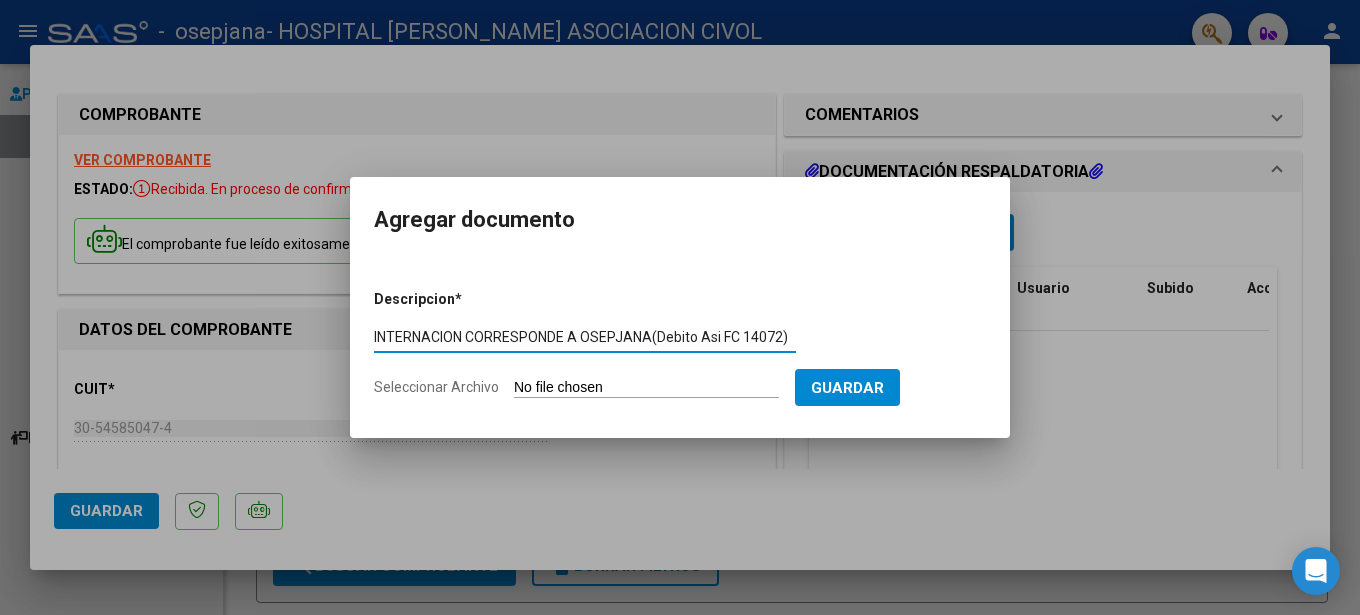type on "INTERNACION CORRESPONDE A OSEPJANA(Debito Asi FC 14072)" 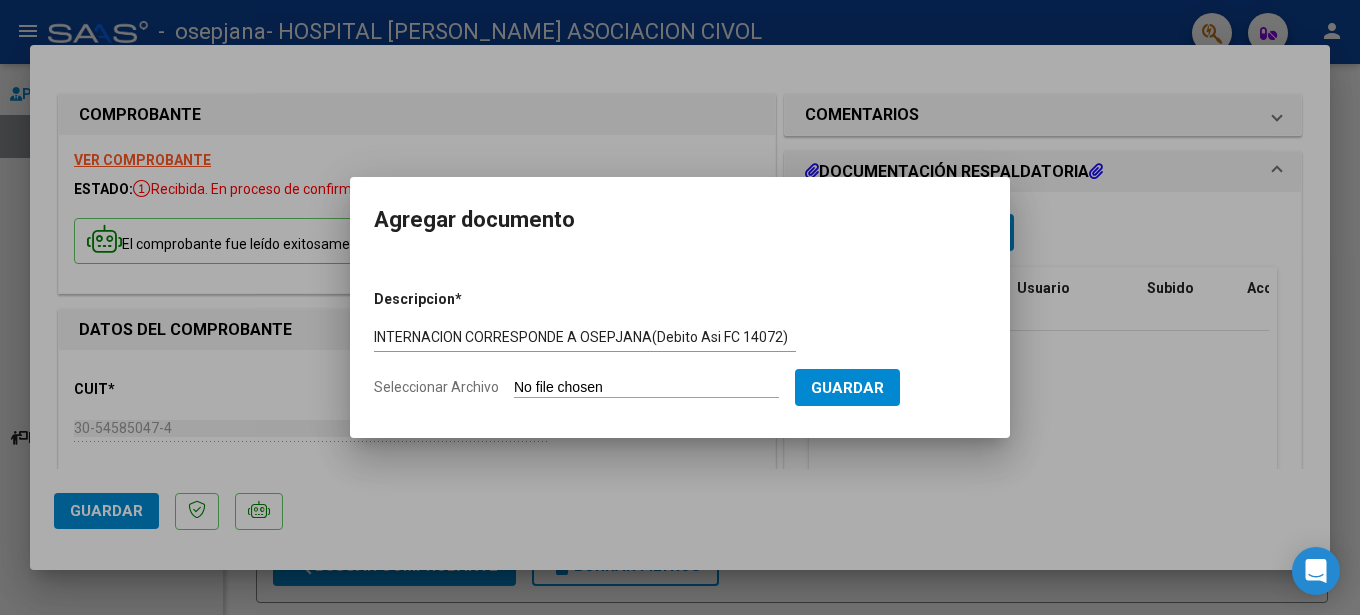 type on "C:\fakepath\ASI DEBITO de FC 14072 CORRESPONDE A OSEPJANA.pdf" 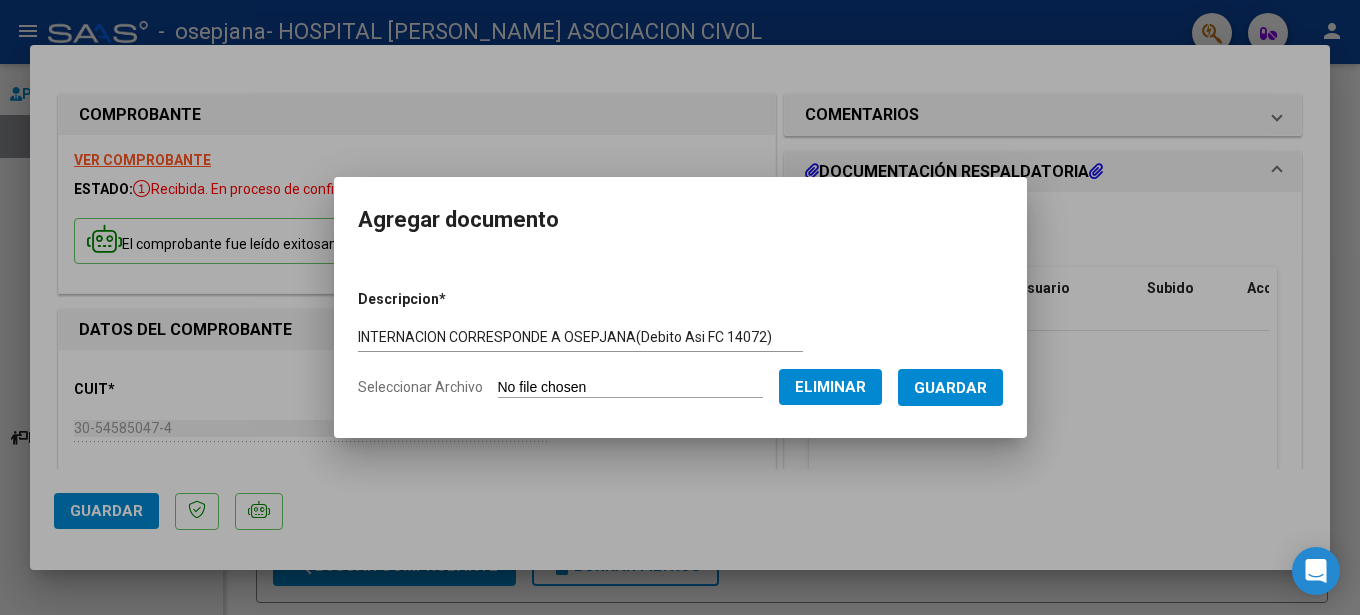 click on "Guardar" at bounding box center (950, 388) 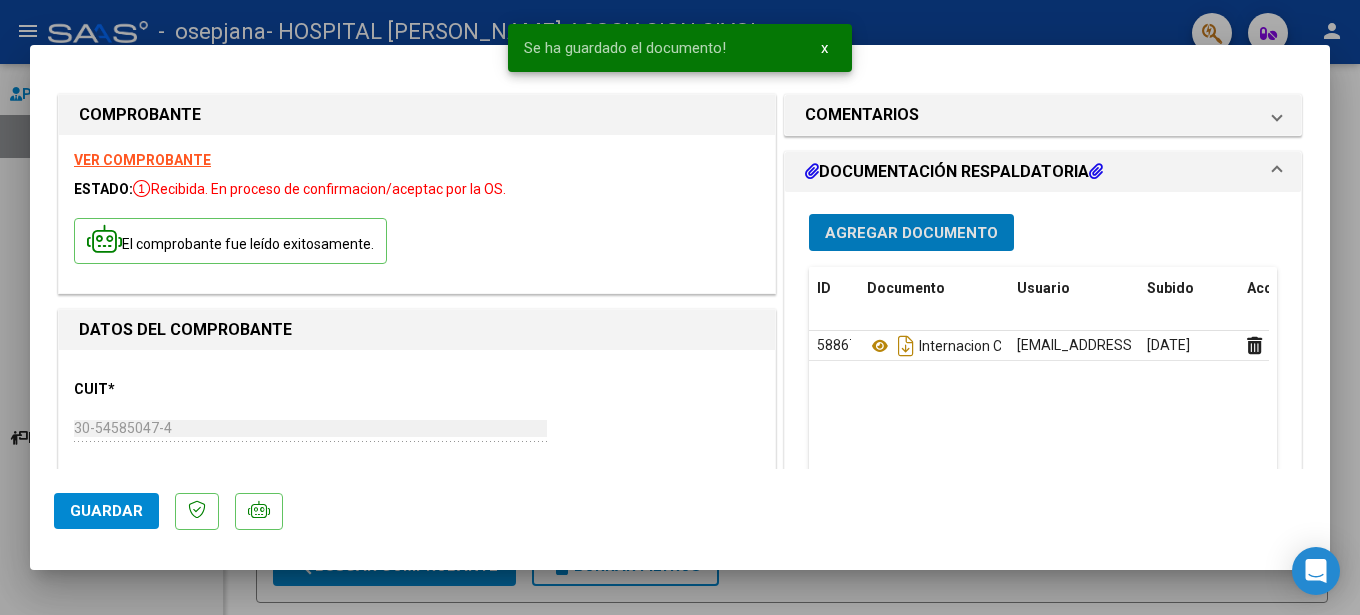 click on "Agregar Documento" at bounding box center [911, 233] 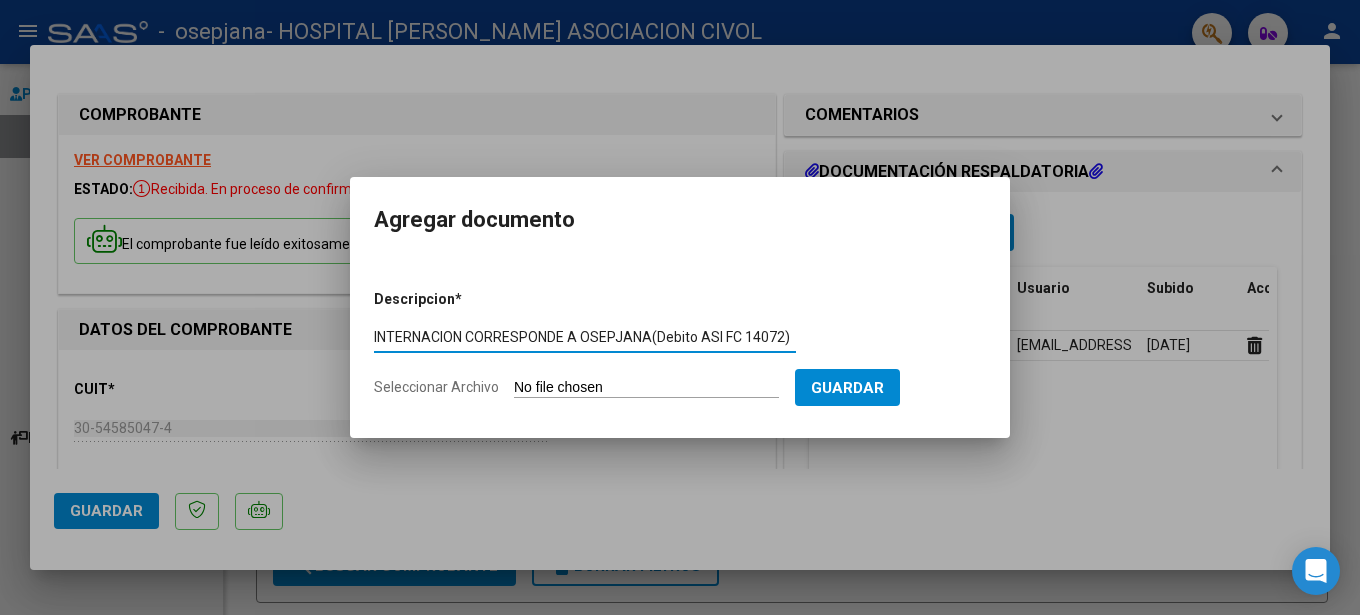type on "INTERNACION CORRESPONDE A OSEPJANA(Debito ASI FC 14072)" 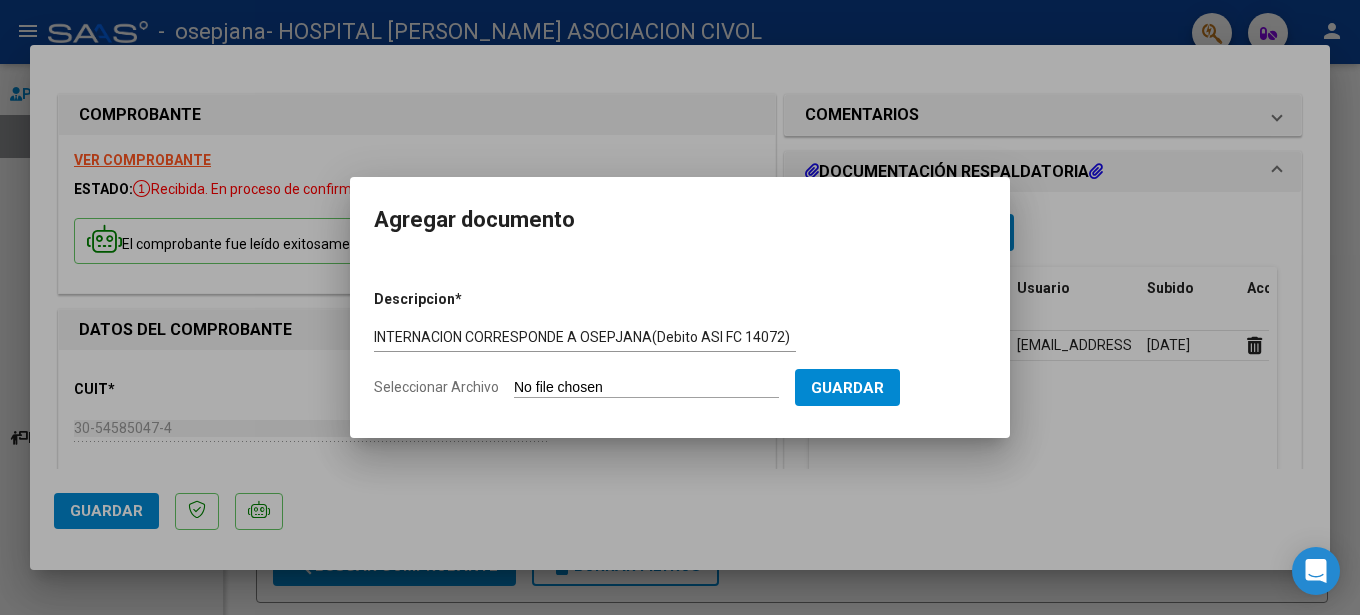 type on "C:\fakepath\[PERSON_NAME] DNI 38350752.pdf" 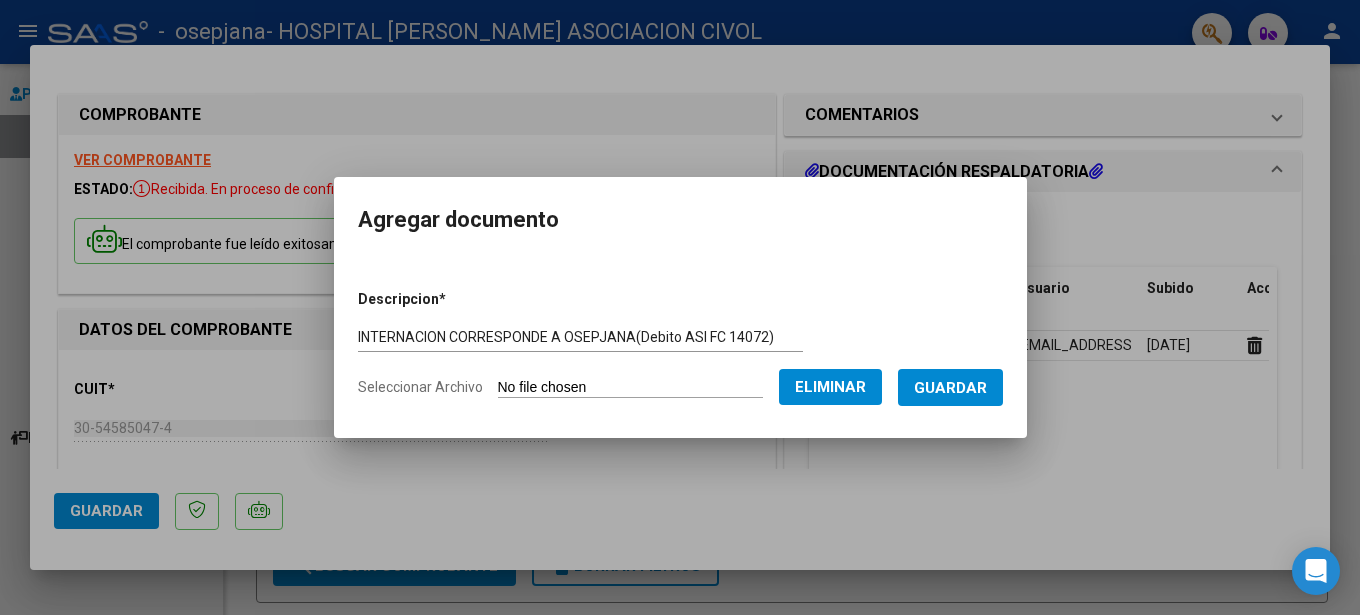 click on "Guardar" at bounding box center (950, 388) 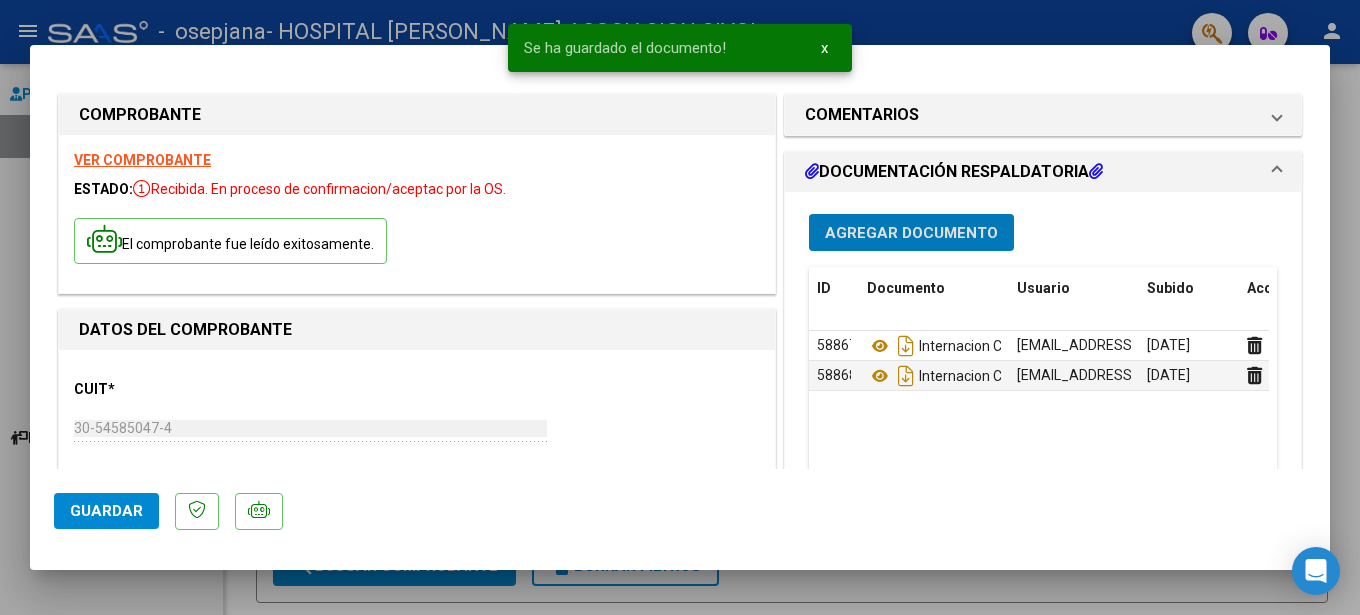 type 